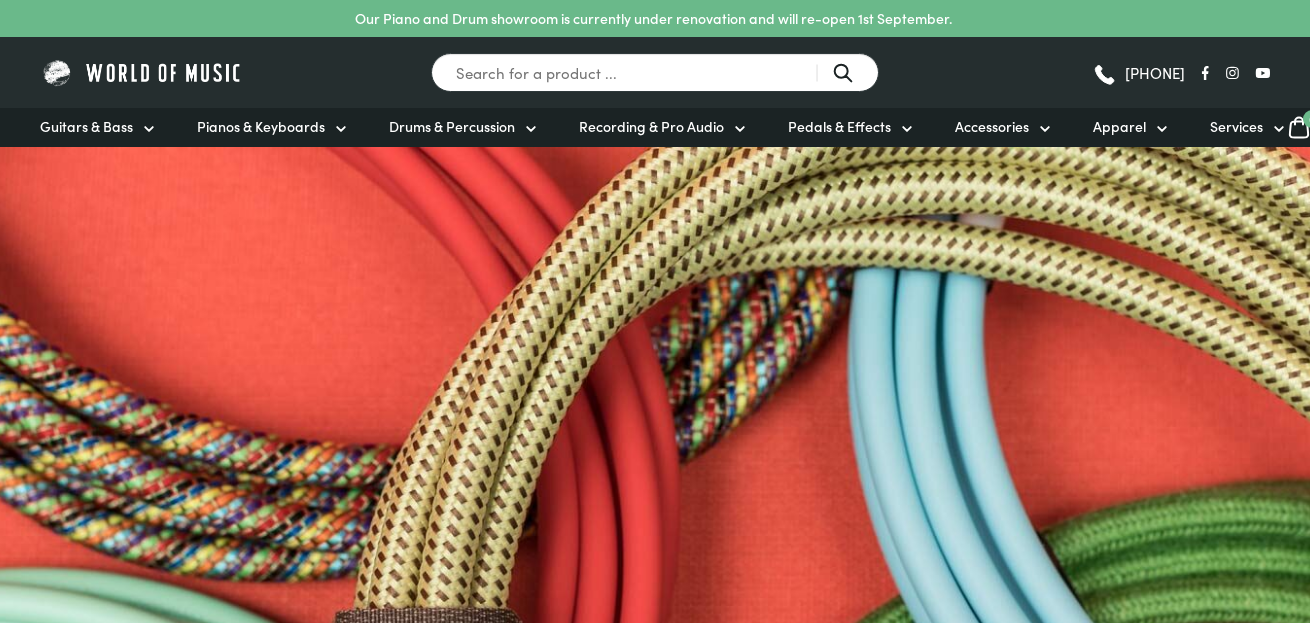 click on "Guitars & Bass" at bounding box center (86, 126) 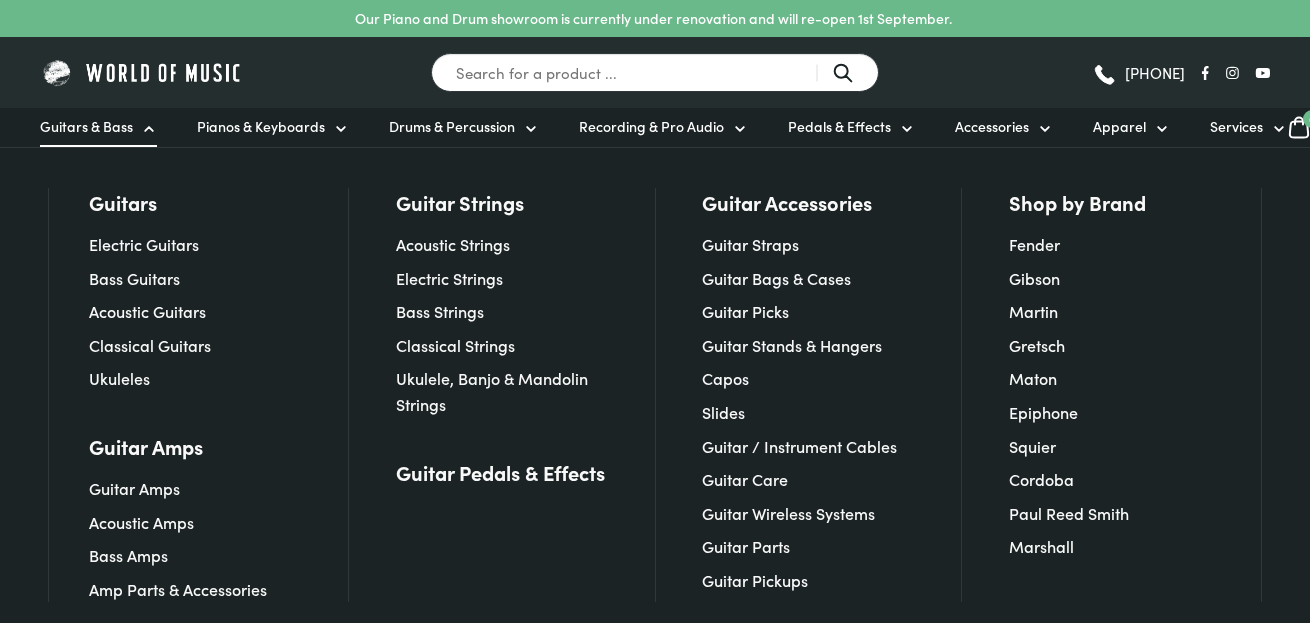 scroll, scrollTop: 0, scrollLeft: 0, axis: both 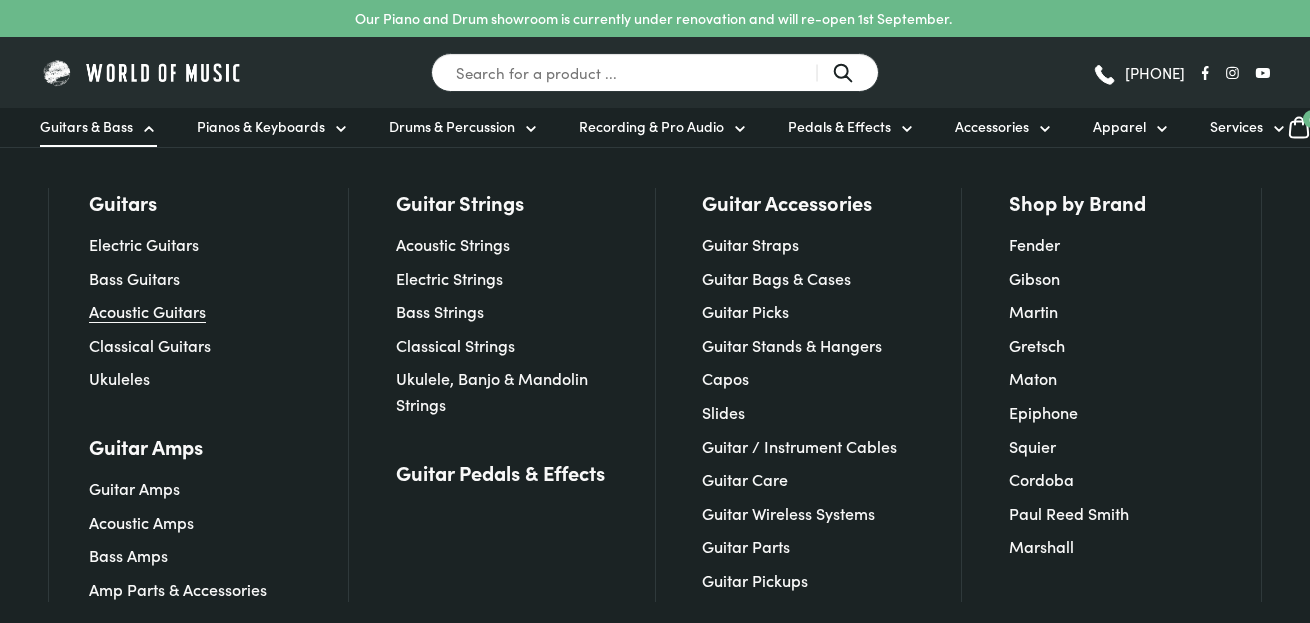 click on "Acoustic Guitars" at bounding box center [147, 311] 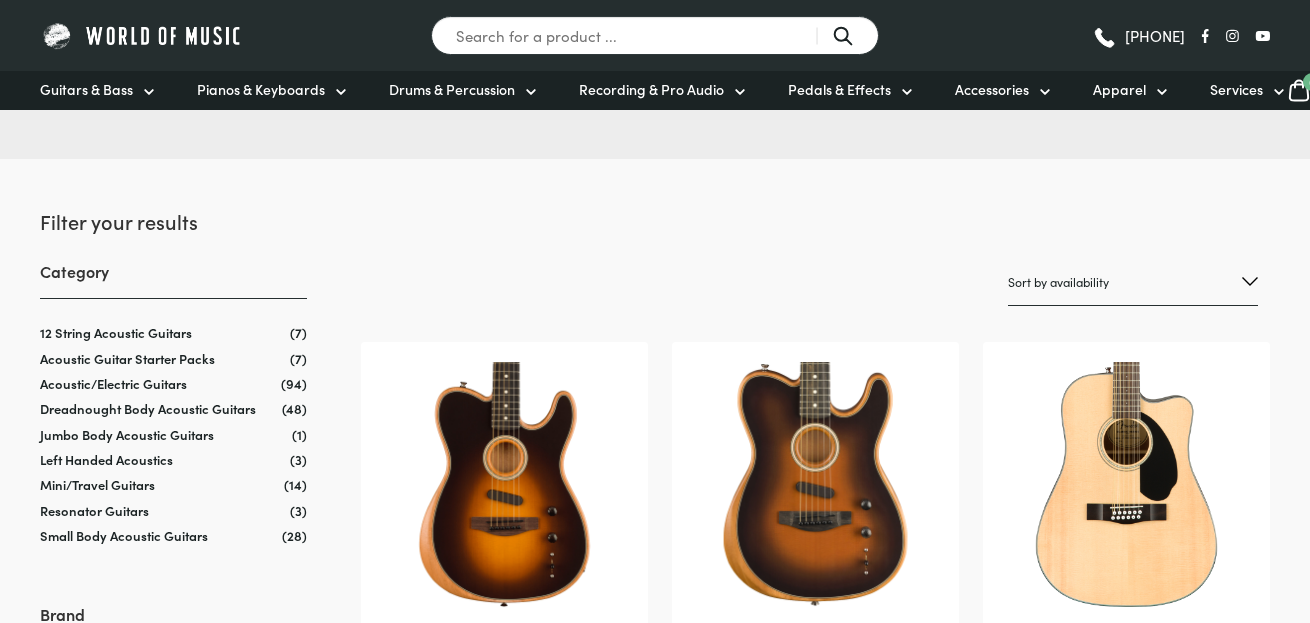 scroll, scrollTop: 200, scrollLeft: 0, axis: vertical 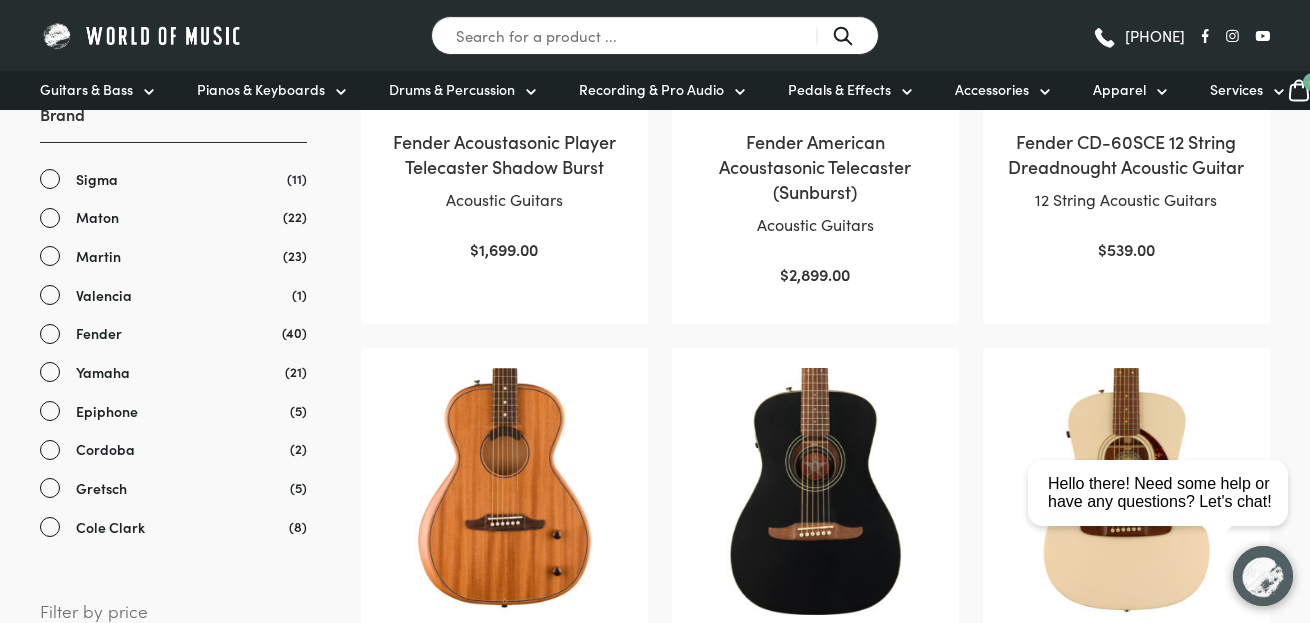 click on "Martin" at bounding box center [173, 256] 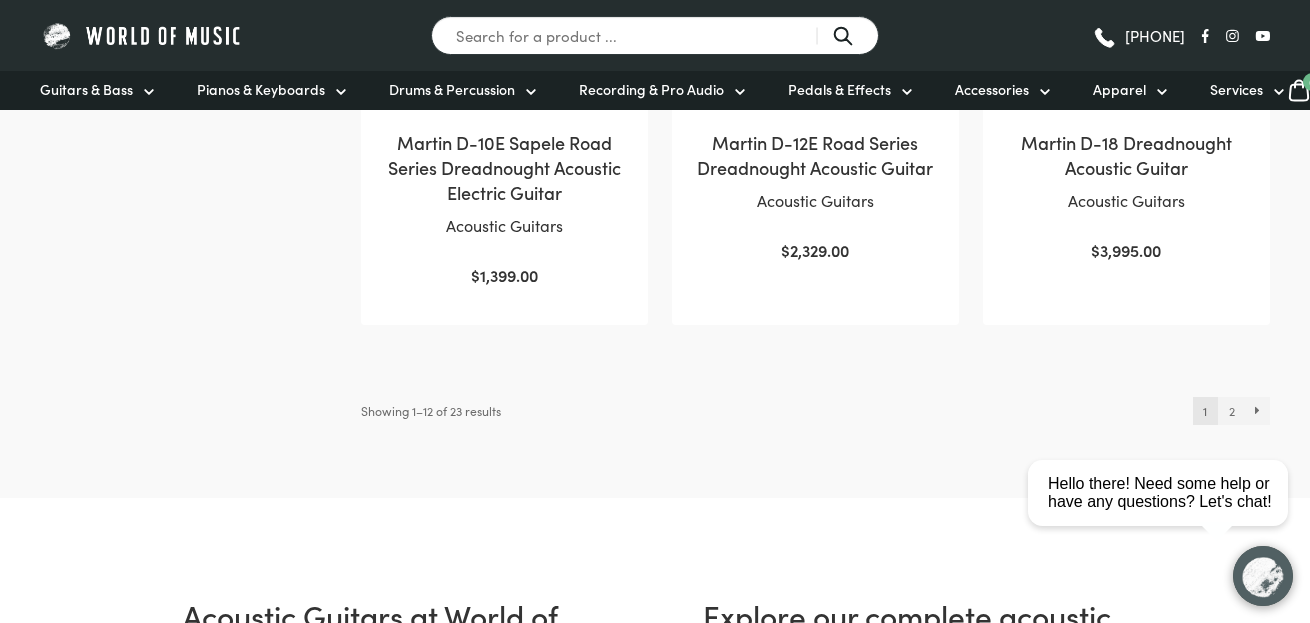 scroll, scrollTop: 2132, scrollLeft: 0, axis: vertical 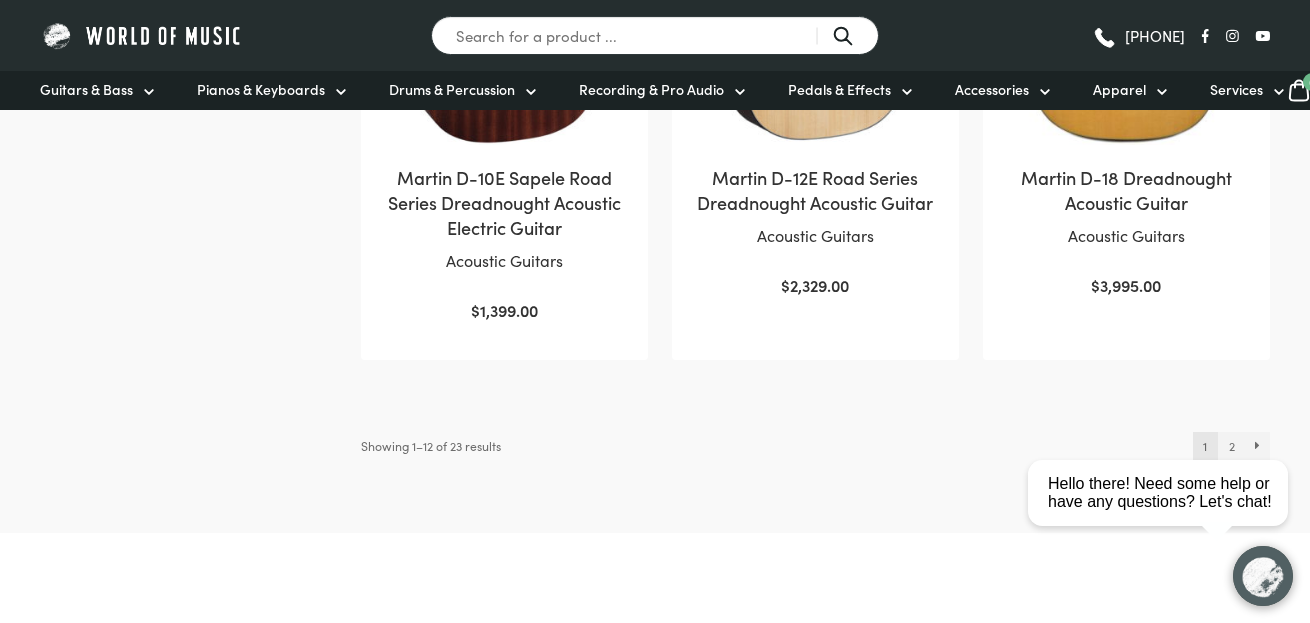 click on "close Hello there! Need some help or have any questions? Let's chat!" at bounding box center (1165, 403) 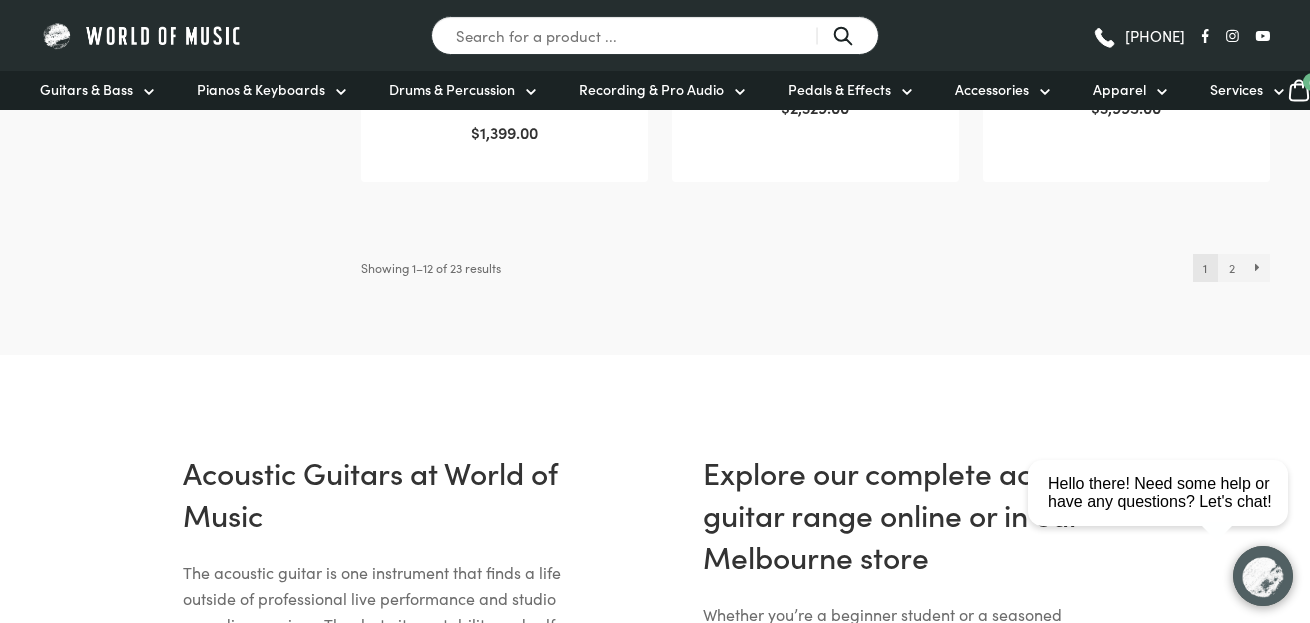scroll, scrollTop: 2332, scrollLeft: 0, axis: vertical 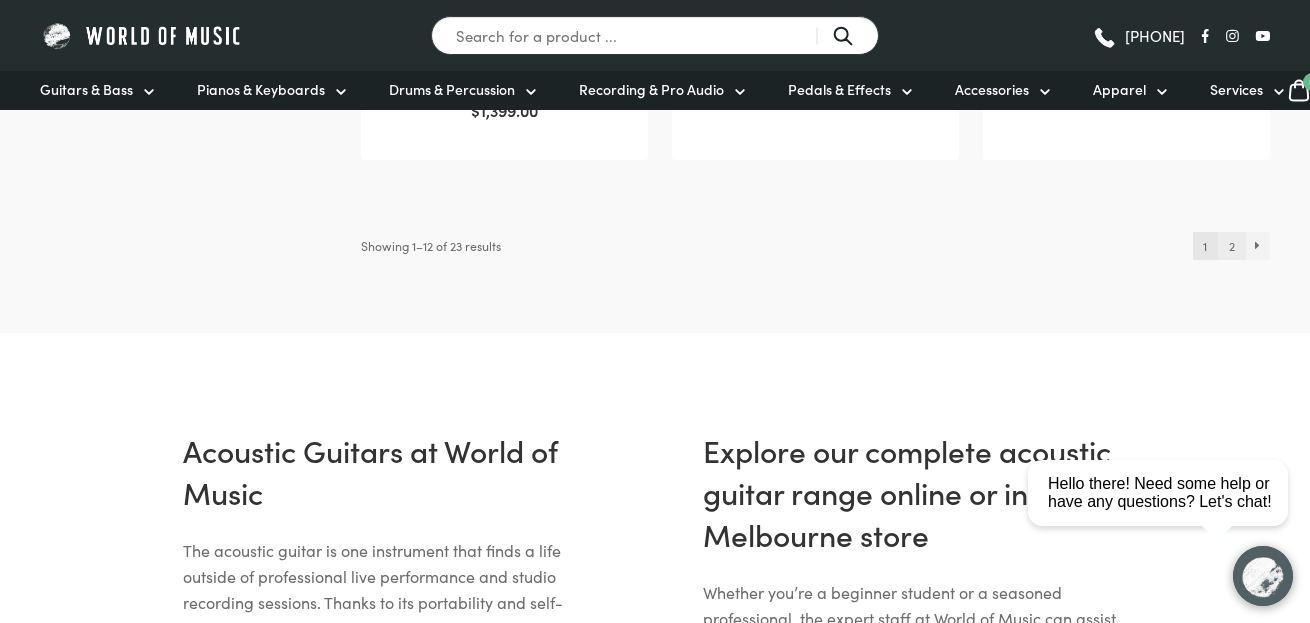 click on "2" at bounding box center (1231, 246) 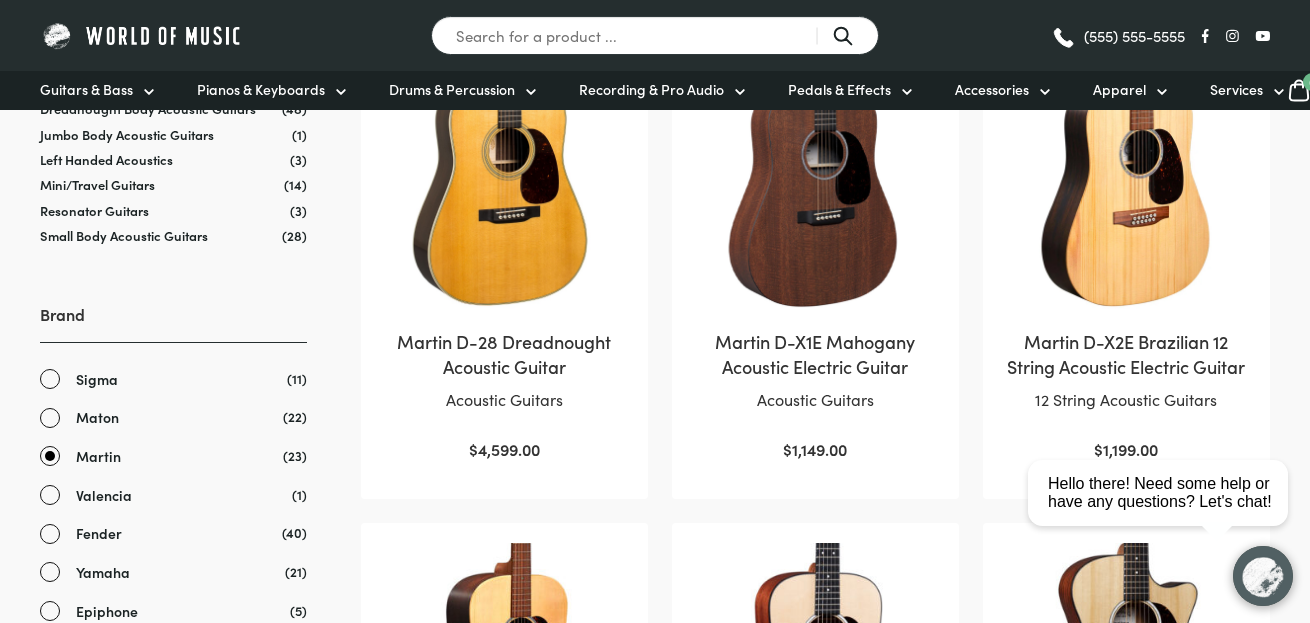 scroll, scrollTop: 0, scrollLeft: 0, axis: both 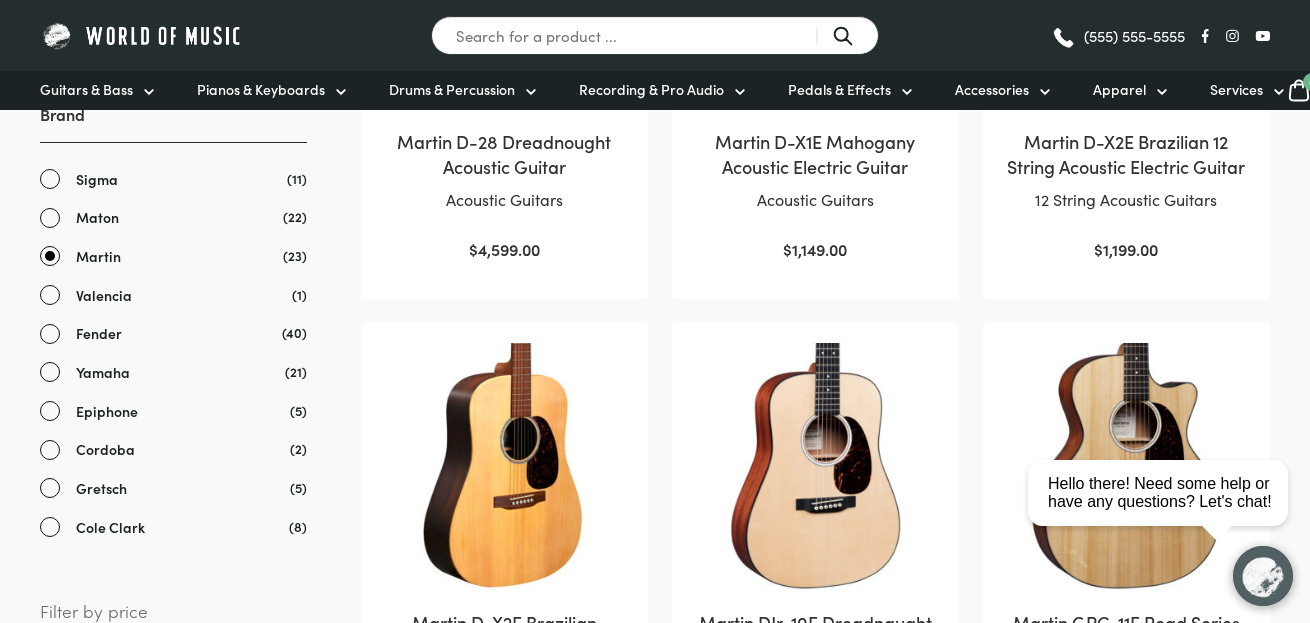 click on "Maton" at bounding box center (173, 217) 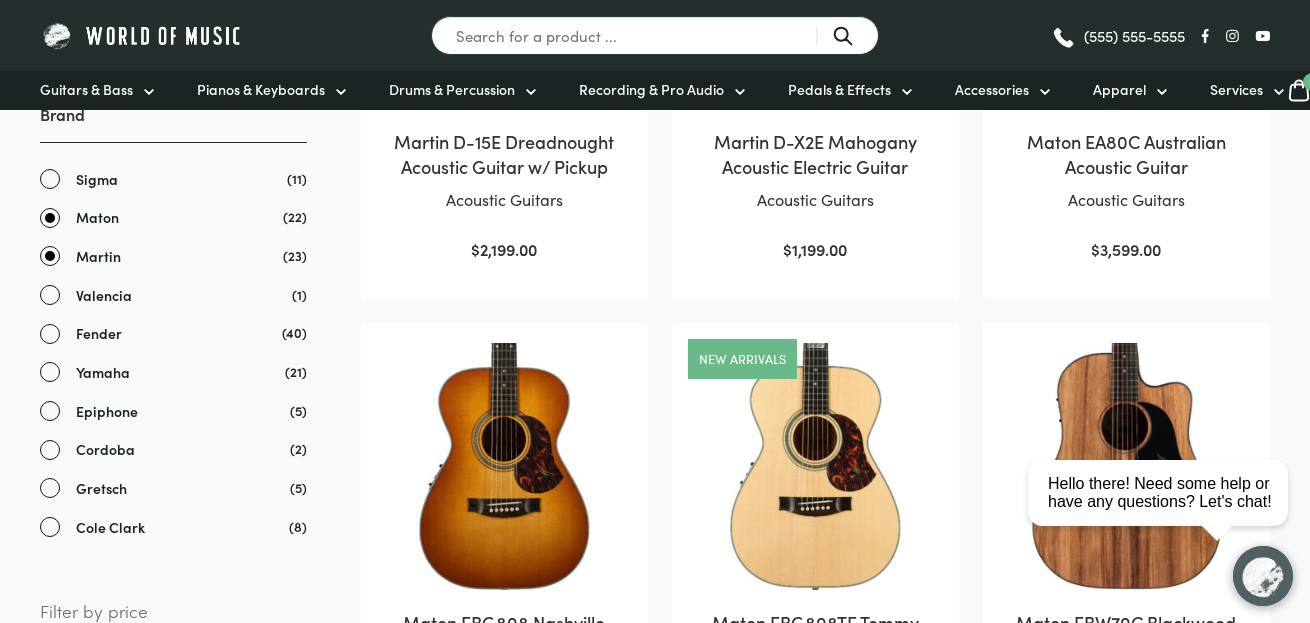 scroll, scrollTop: 732, scrollLeft: 0, axis: vertical 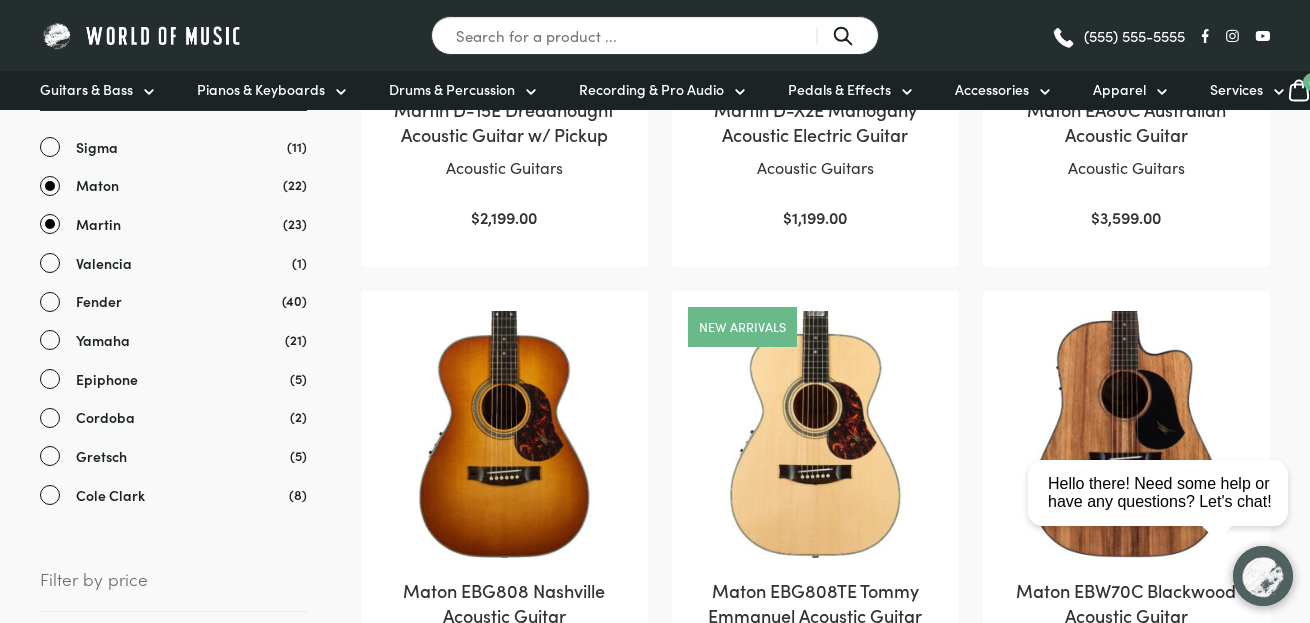 click on "Martin" at bounding box center [173, 224] 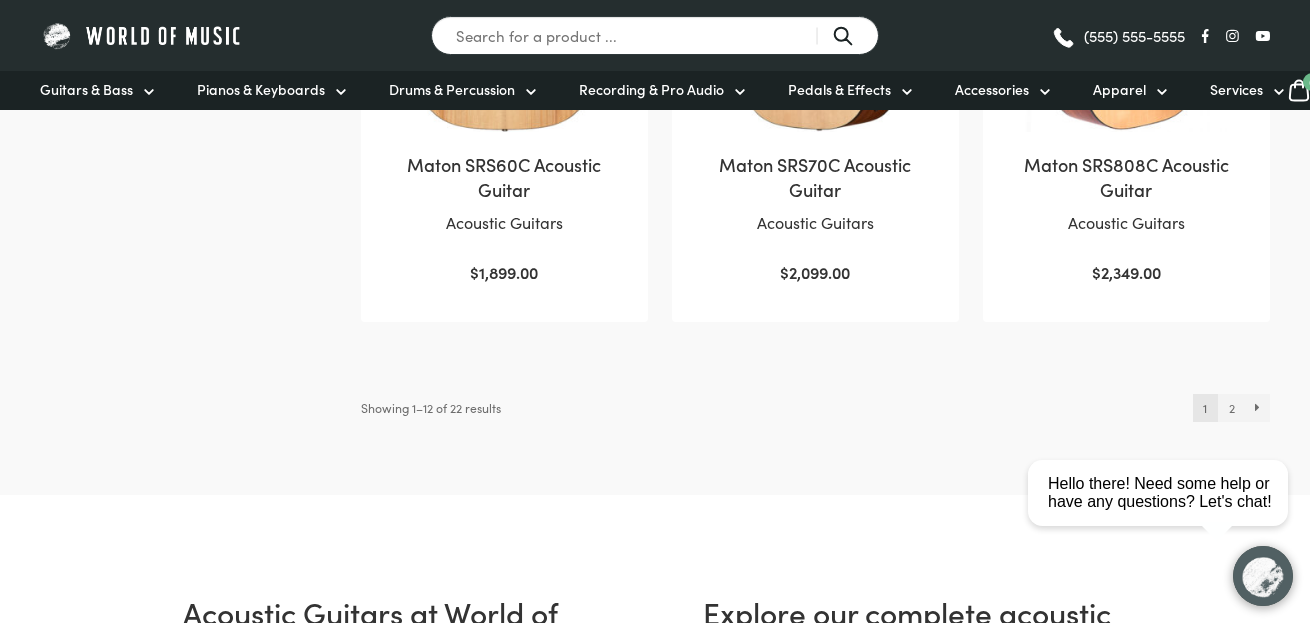 scroll, scrollTop: 2164, scrollLeft: 0, axis: vertical 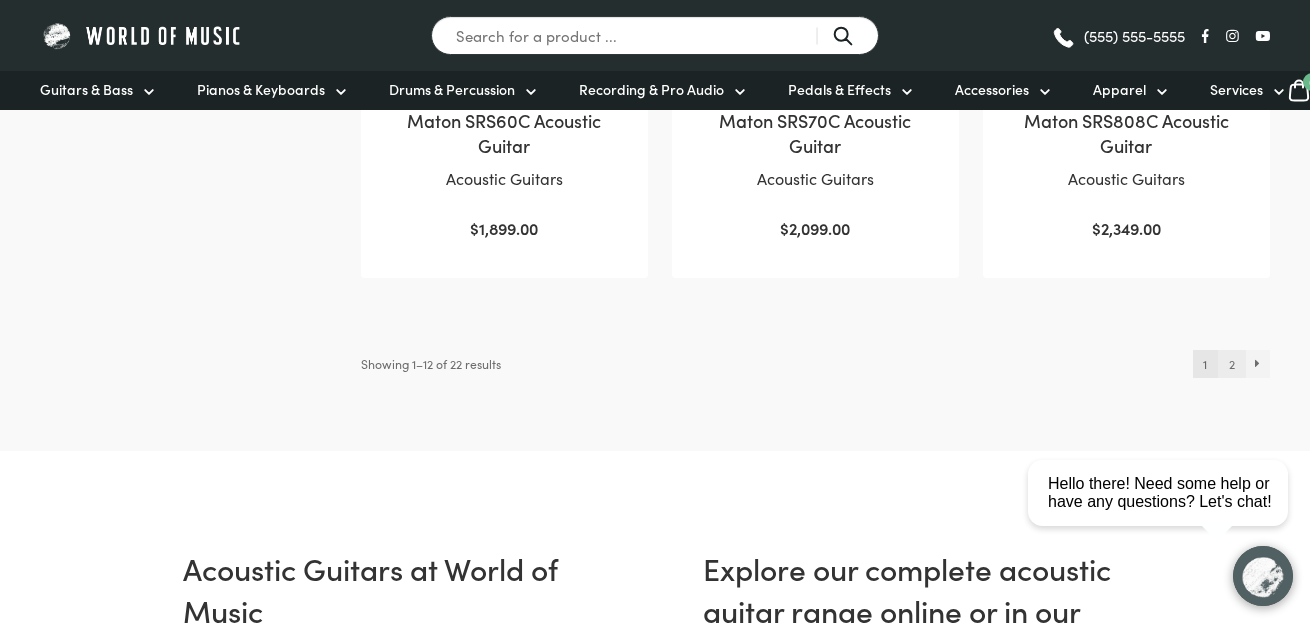 click on "2" at bounding box center [1231, 364] 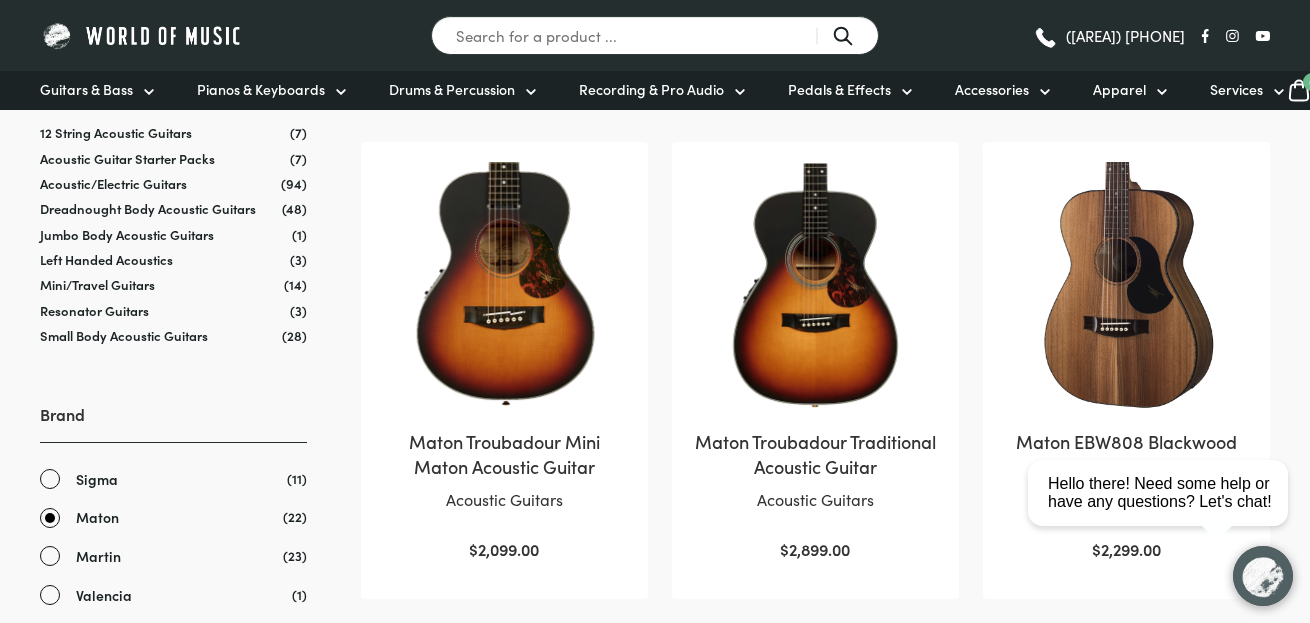 scroll, scrollTop: 0, scrollLeft: 0, axis: both 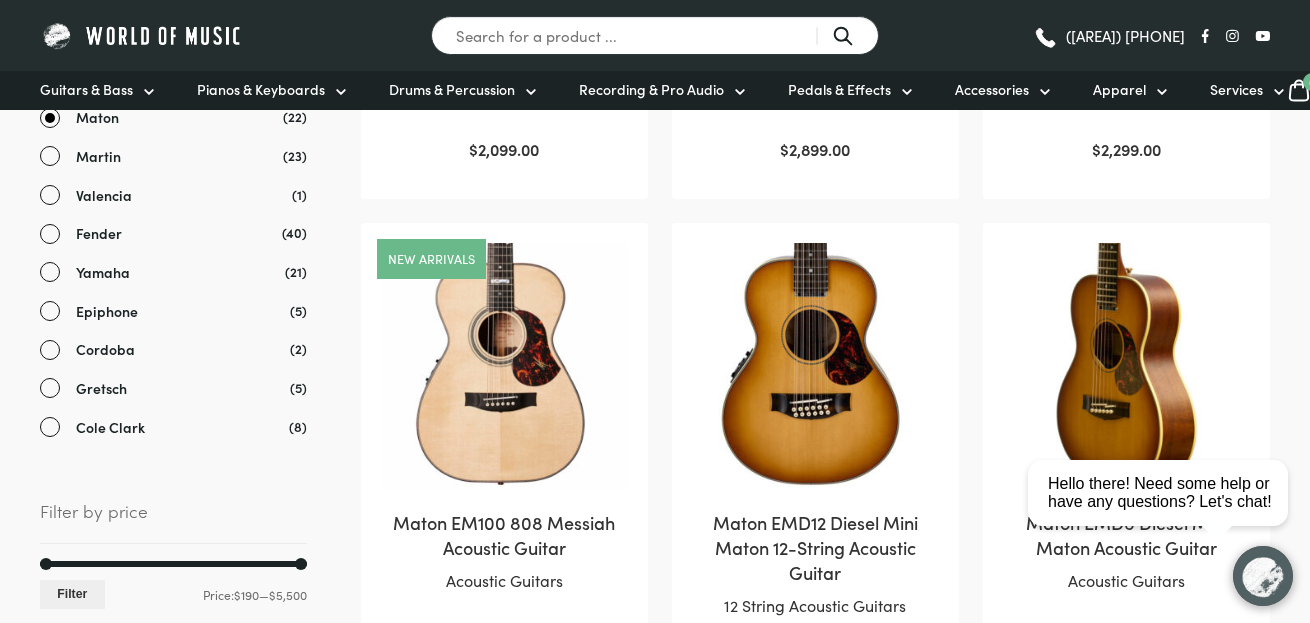 click on "Cole Clark" at bounding box center [173, 427] 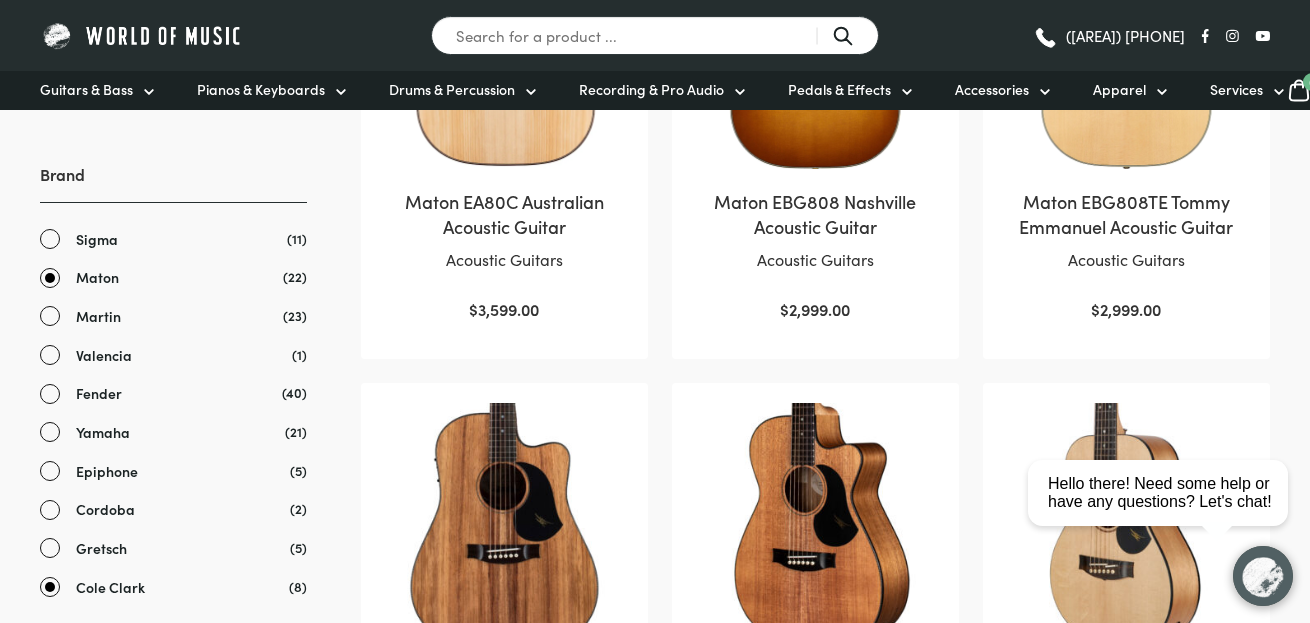 scroll, scrollTop: 632, scrollLeft: 0, axis: vertical 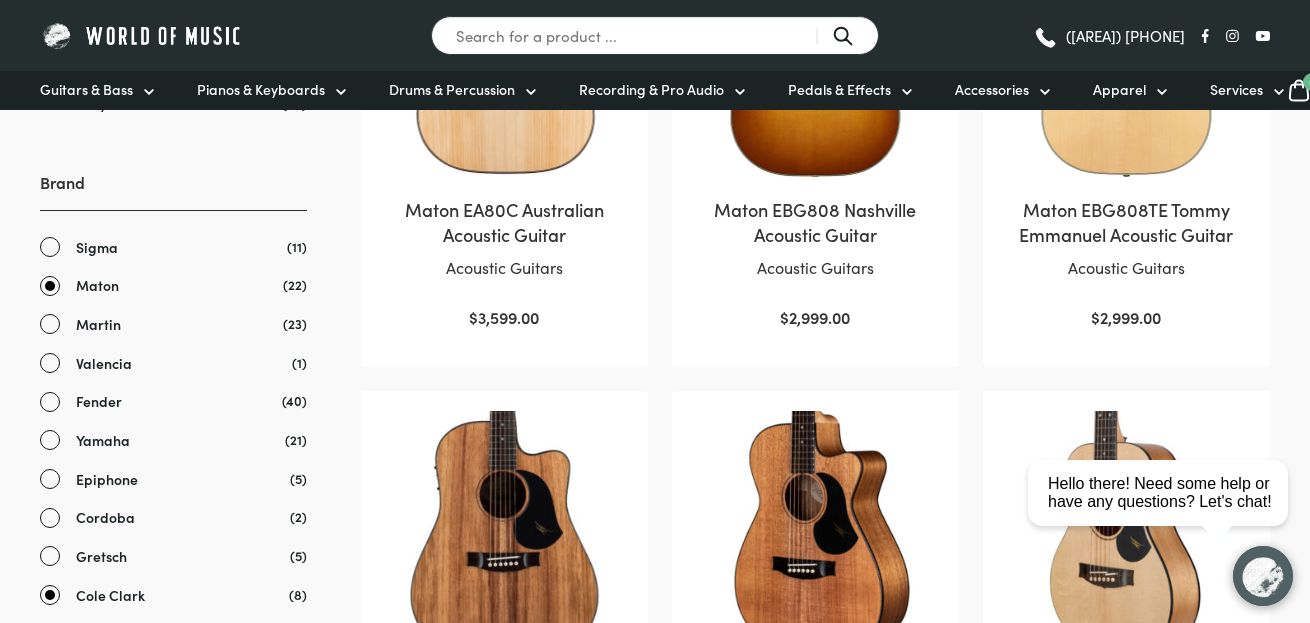 click on "Maton" at bounding box center (173, 285) 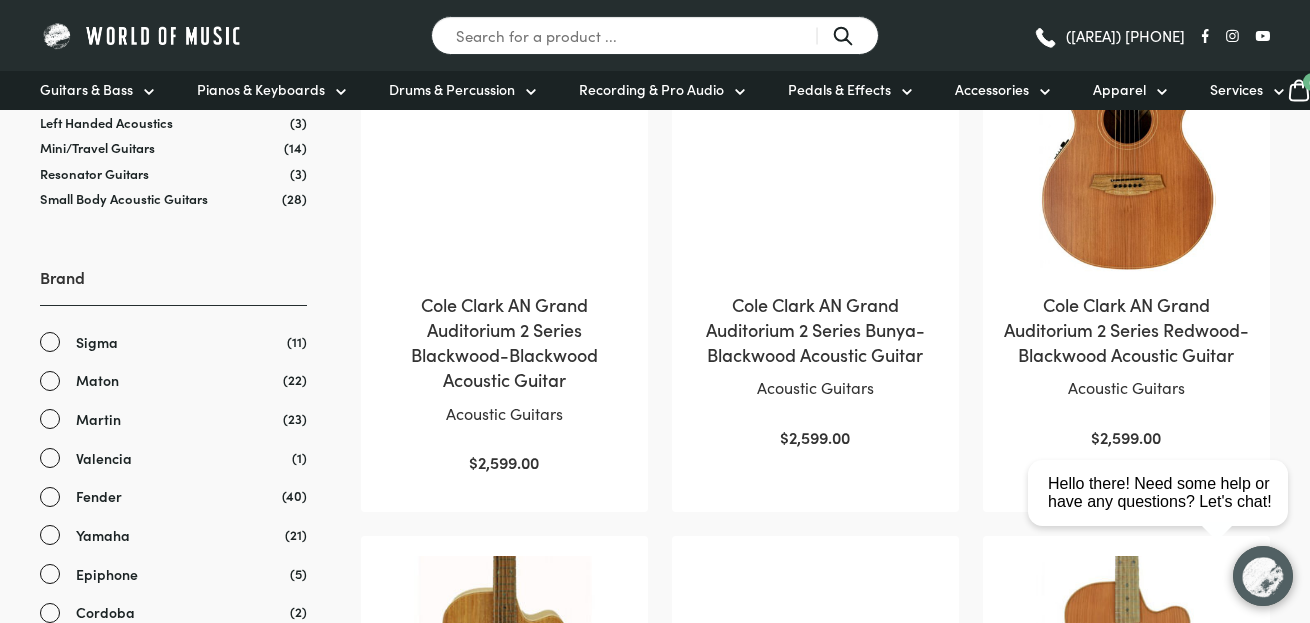 scroll, scrollTop: 564, scrollLeft: 0, axis: vertical 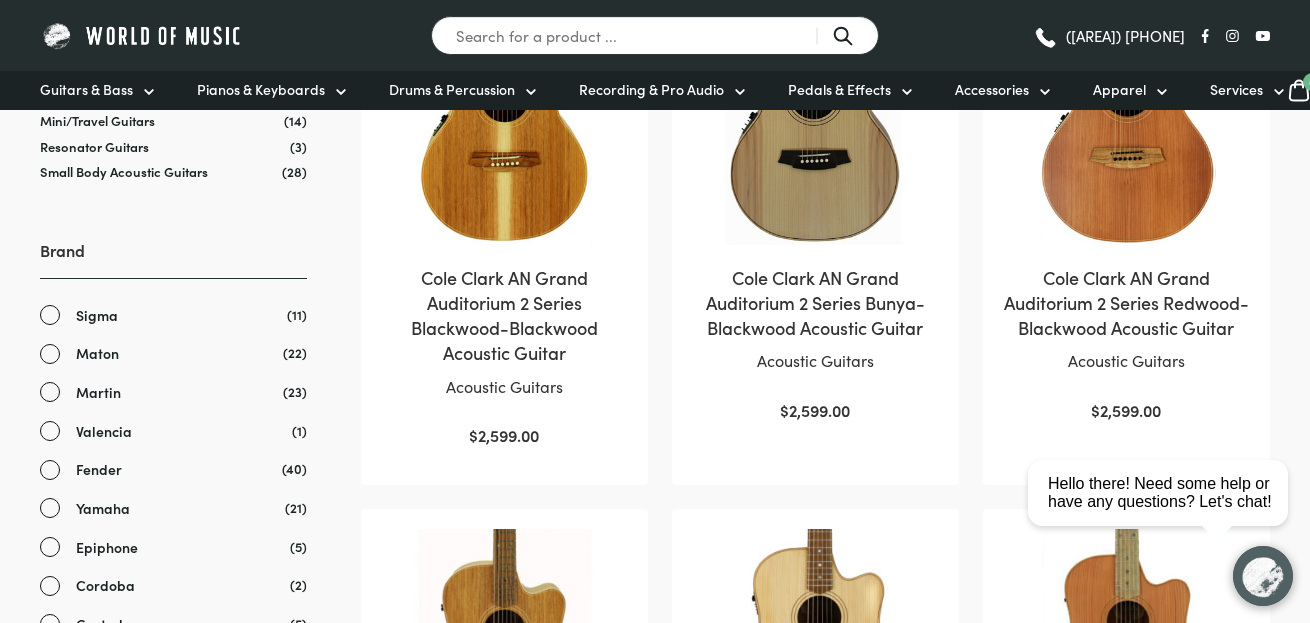 click on "Sigma" at bounding box center (173, 315) 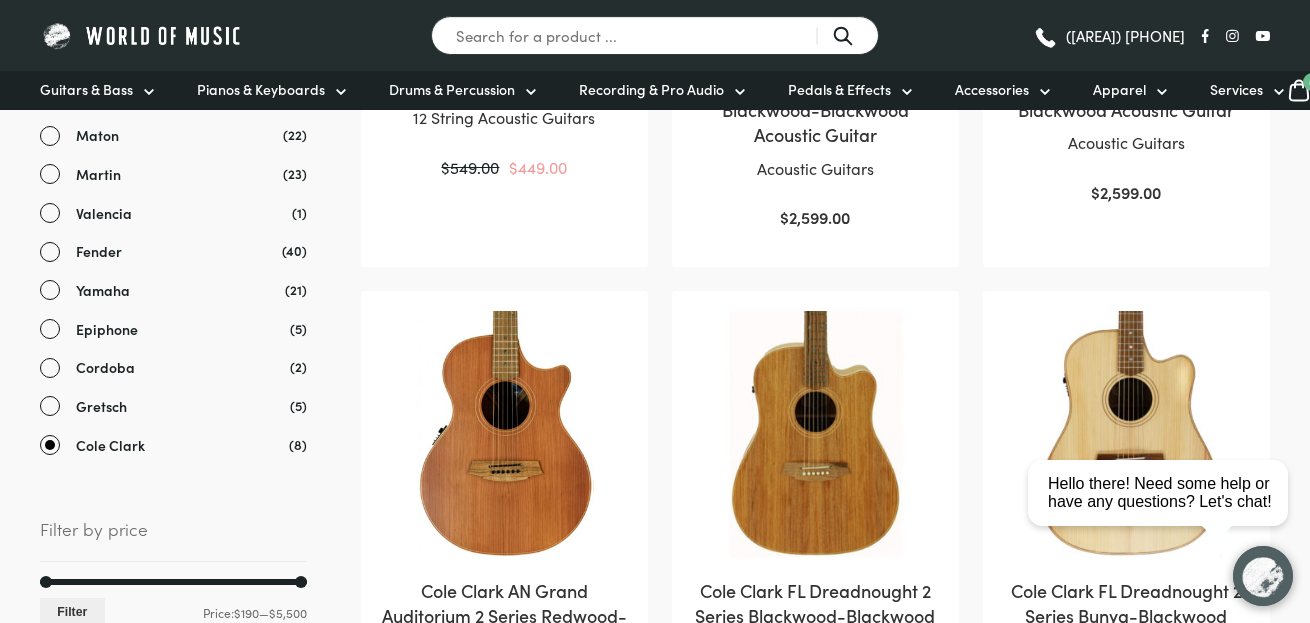 scroll, scrollTop: 796, scrollLeft: 0, axis: vertical 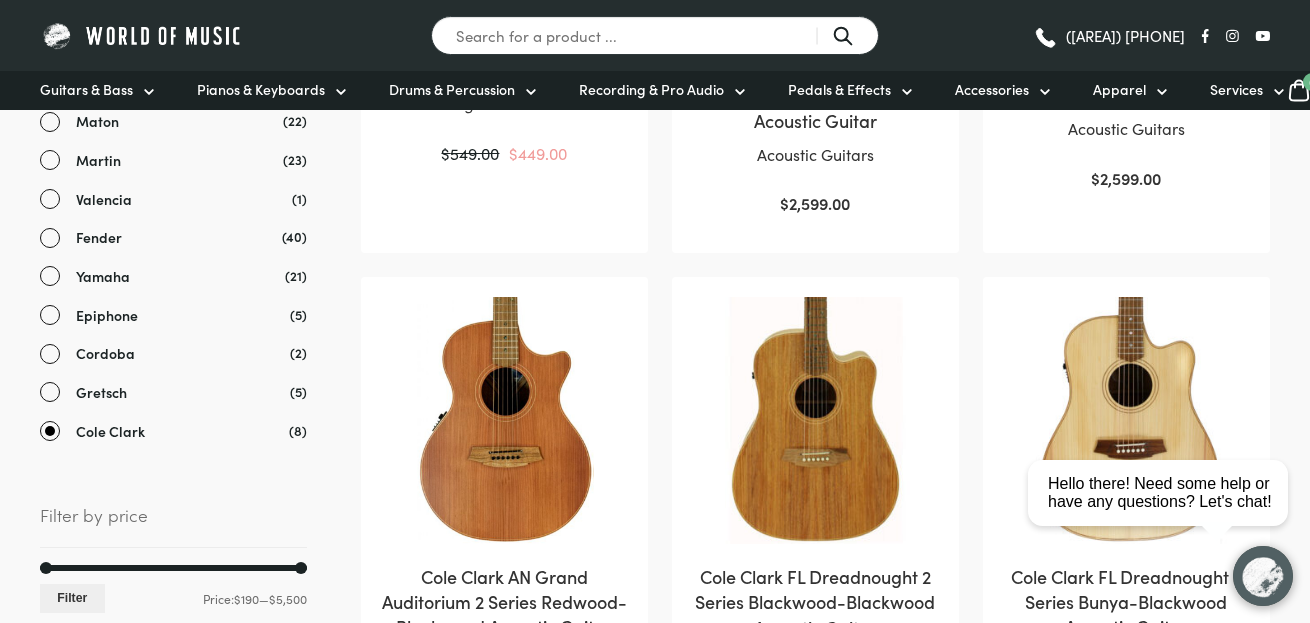 click on "Cole Clark" at bounding box center (173, 431) 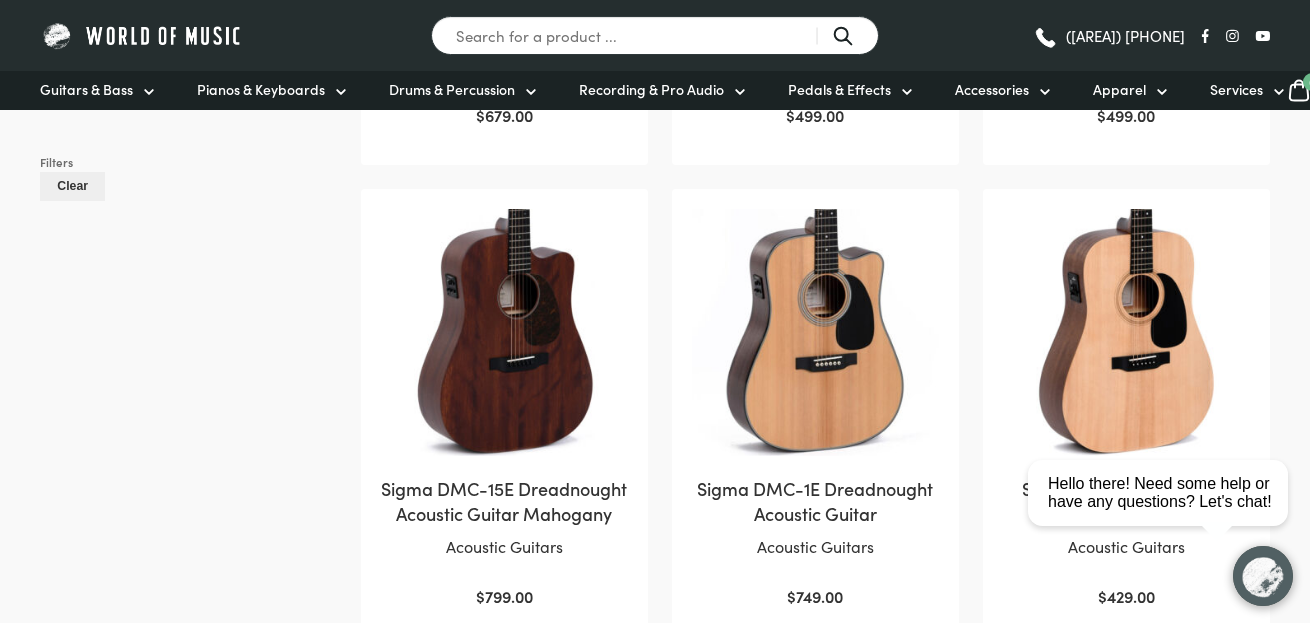 scroll, scrollTop: 1328, scrollLeft: 0, axis: vertical 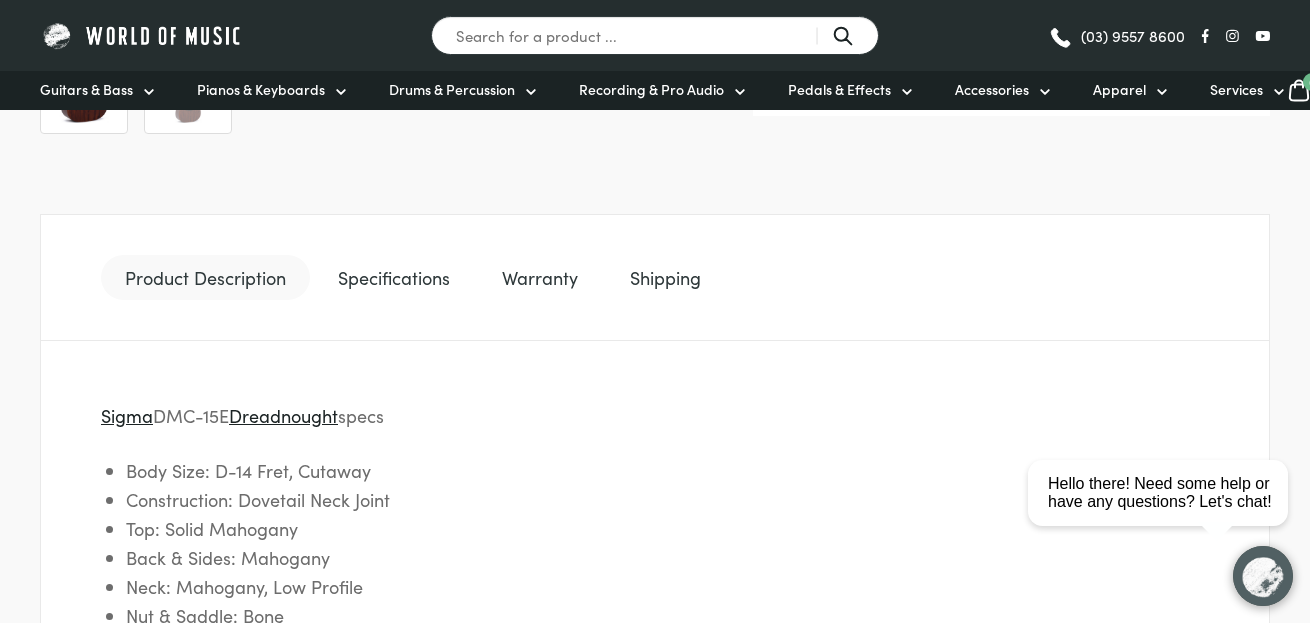 click on "Specifications" at bounding box center (394, 278) 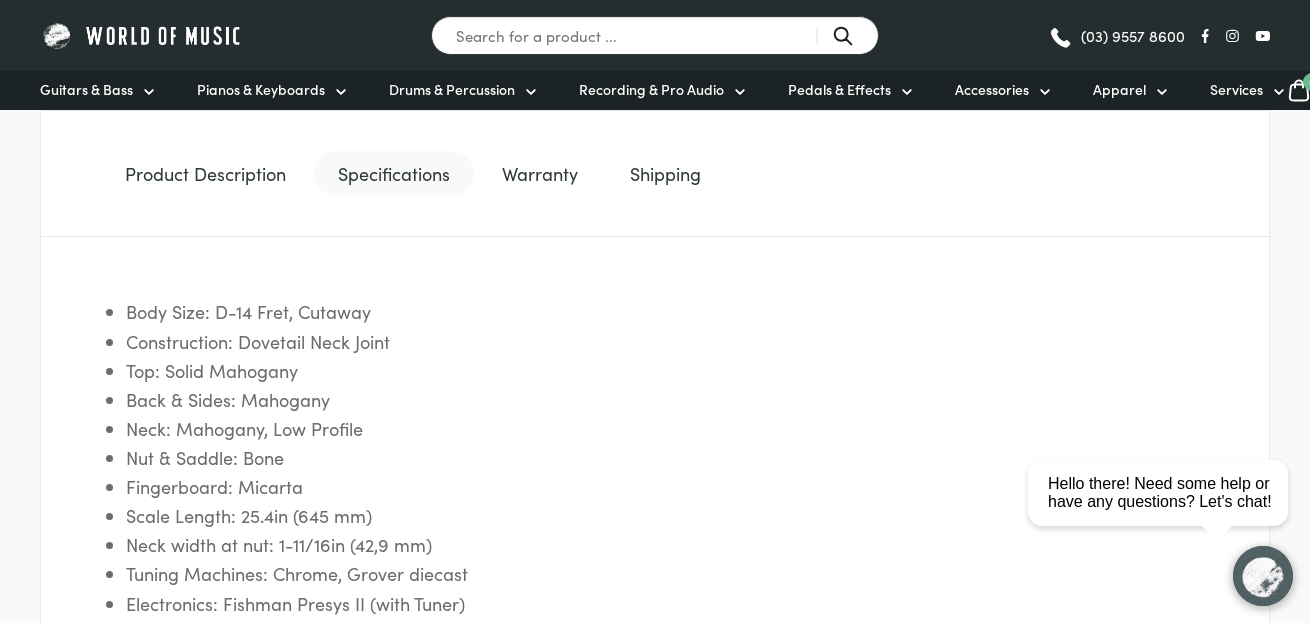 scroll, scrollTop: 1000, scrollLeft: 0, axis: vertical 